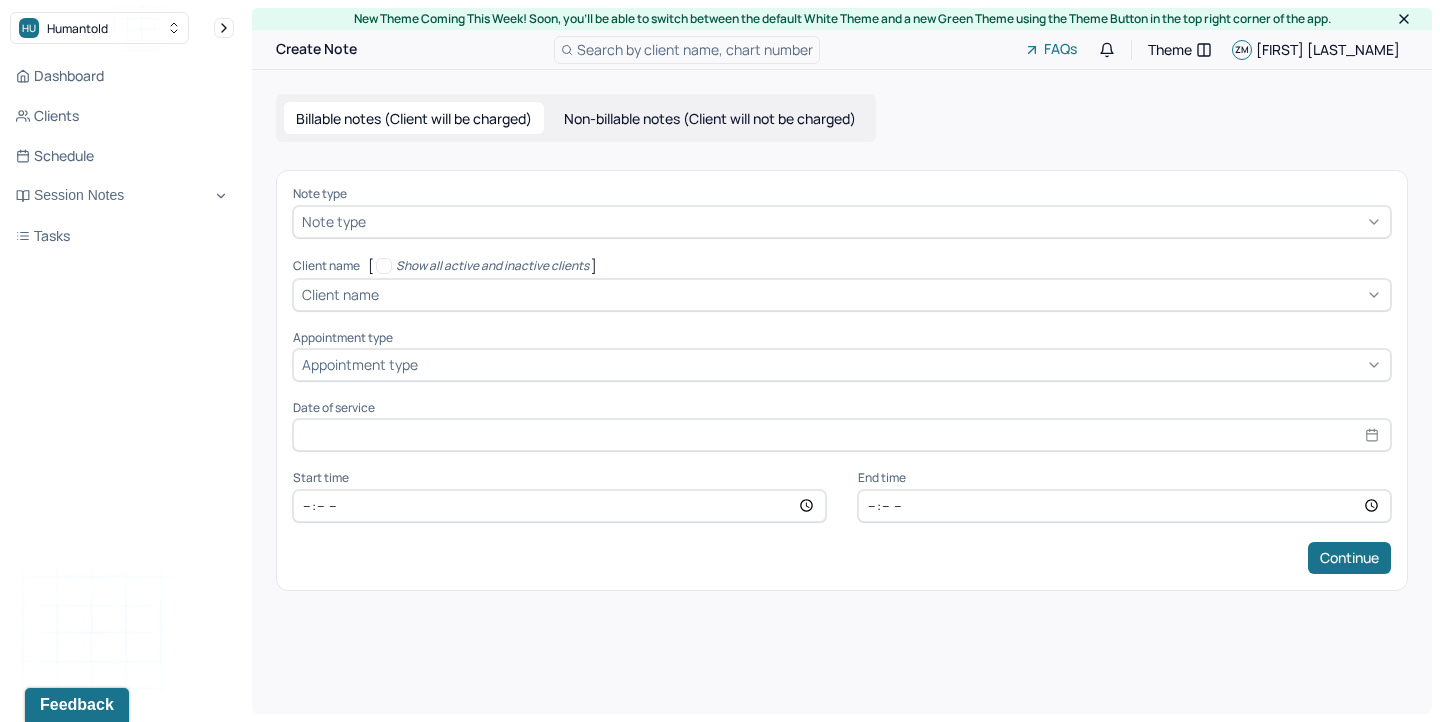 scroll, scrollTop: 0, scrollLeft: 0, axis: both 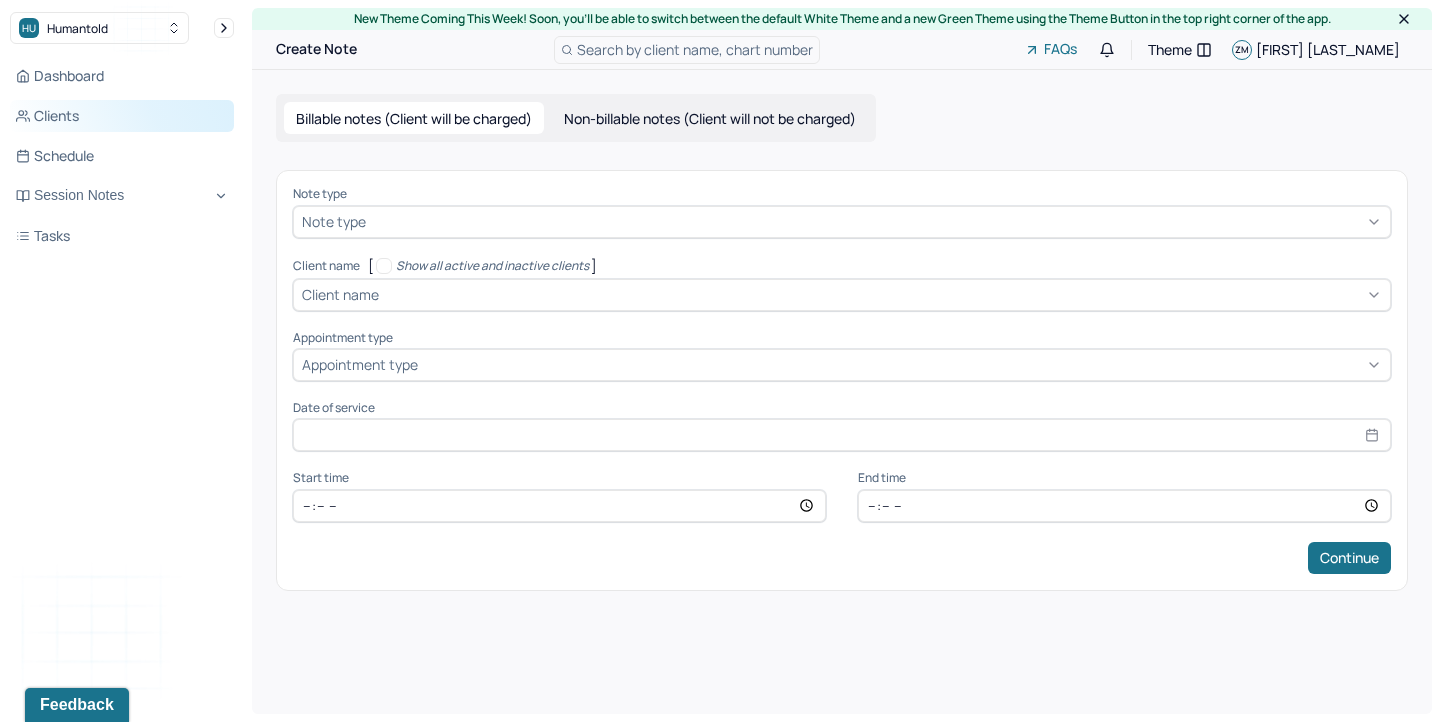 click on "Clients" at bounding box center (122, 116) 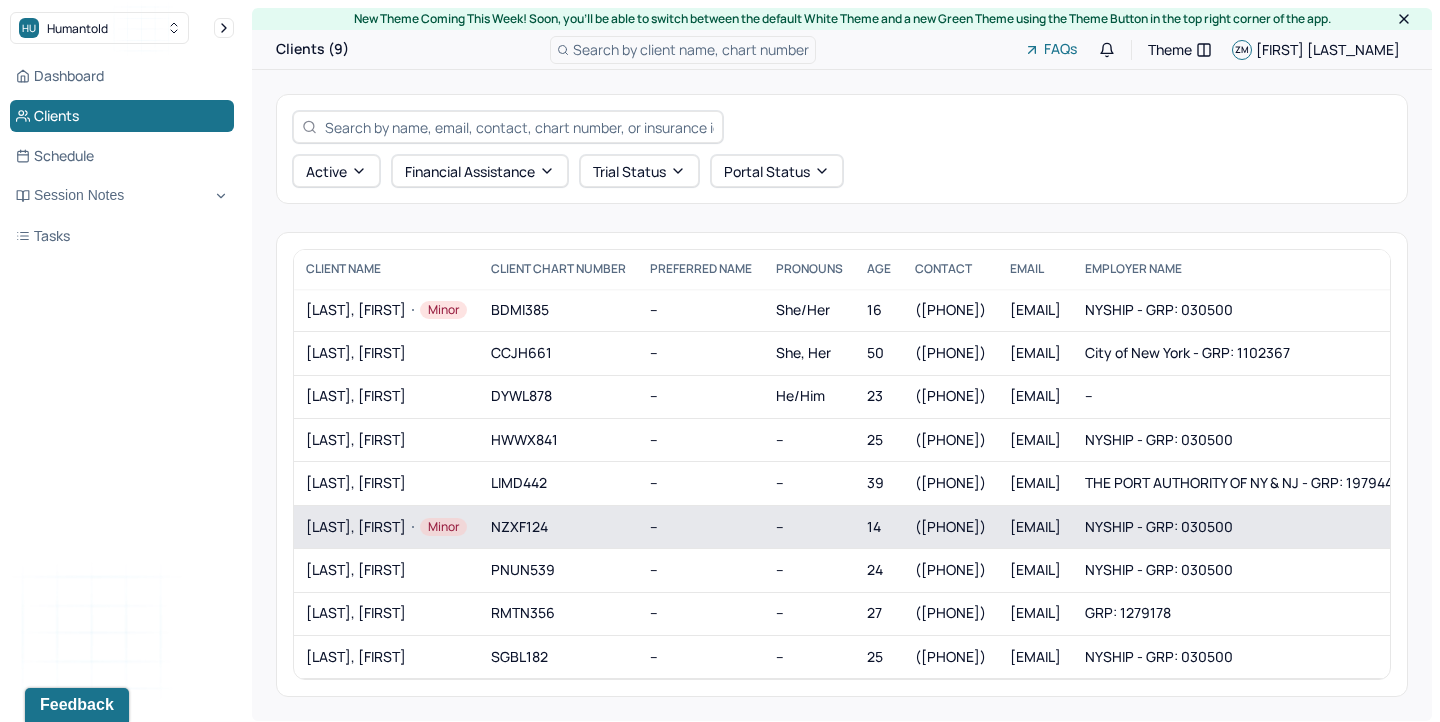 click on "Minor" at bounding box center (436, 527) 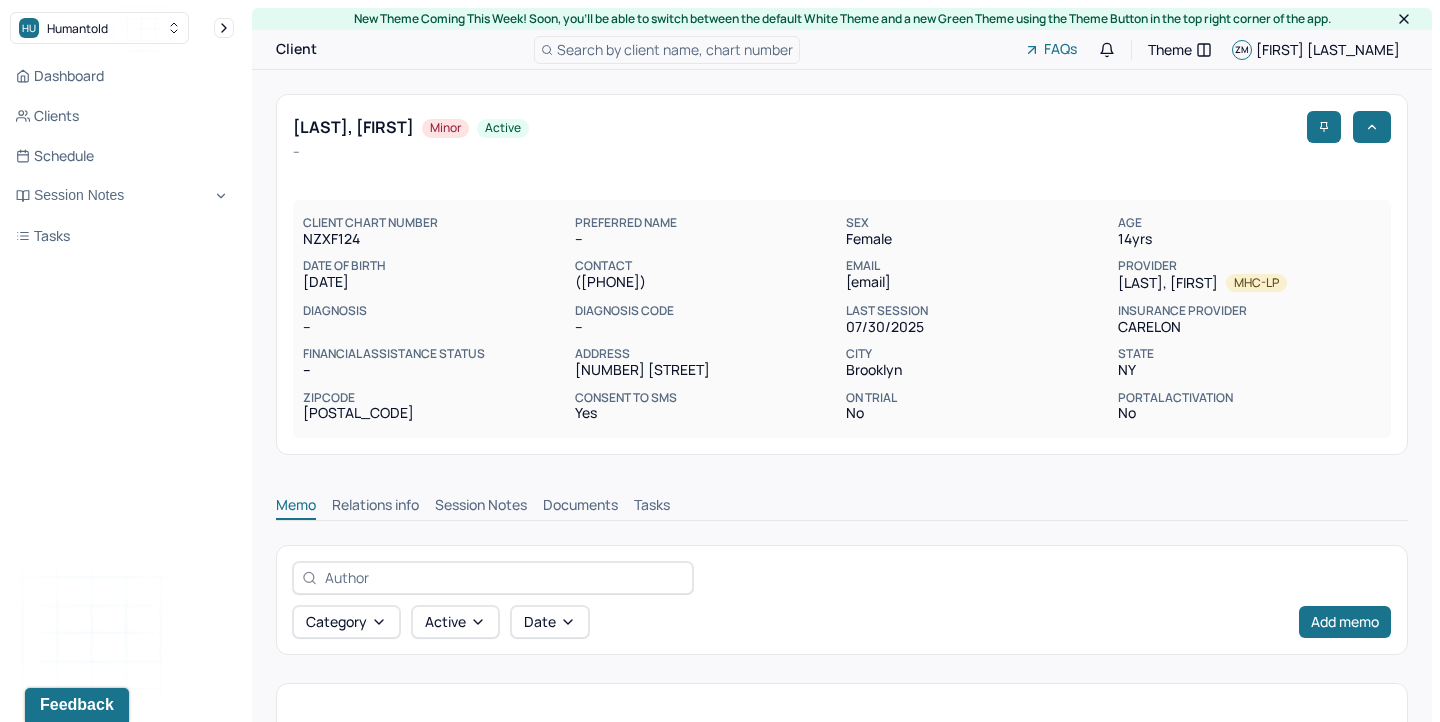 scroll, scrollTop: 0, scrollLeft: 0, axis: both 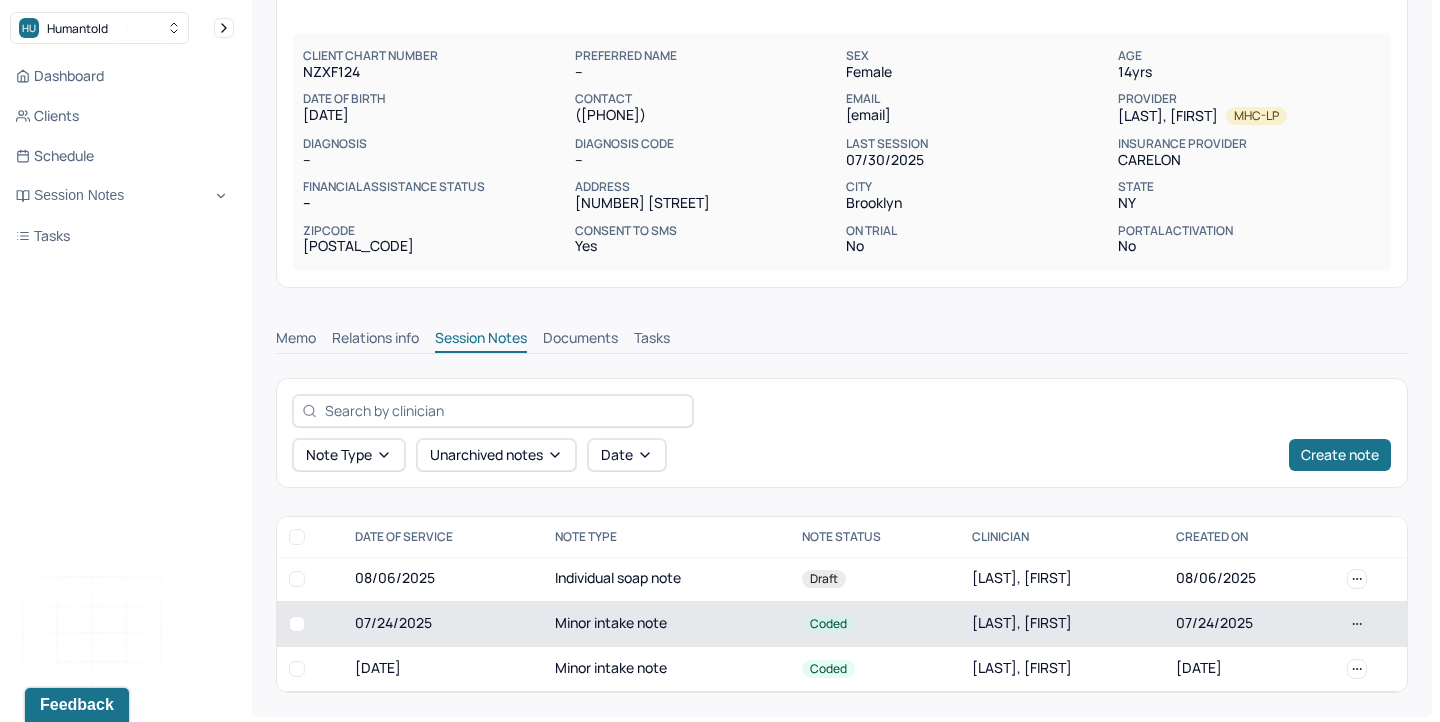 click on "Minor intake note" at bounding box center (666, 623) 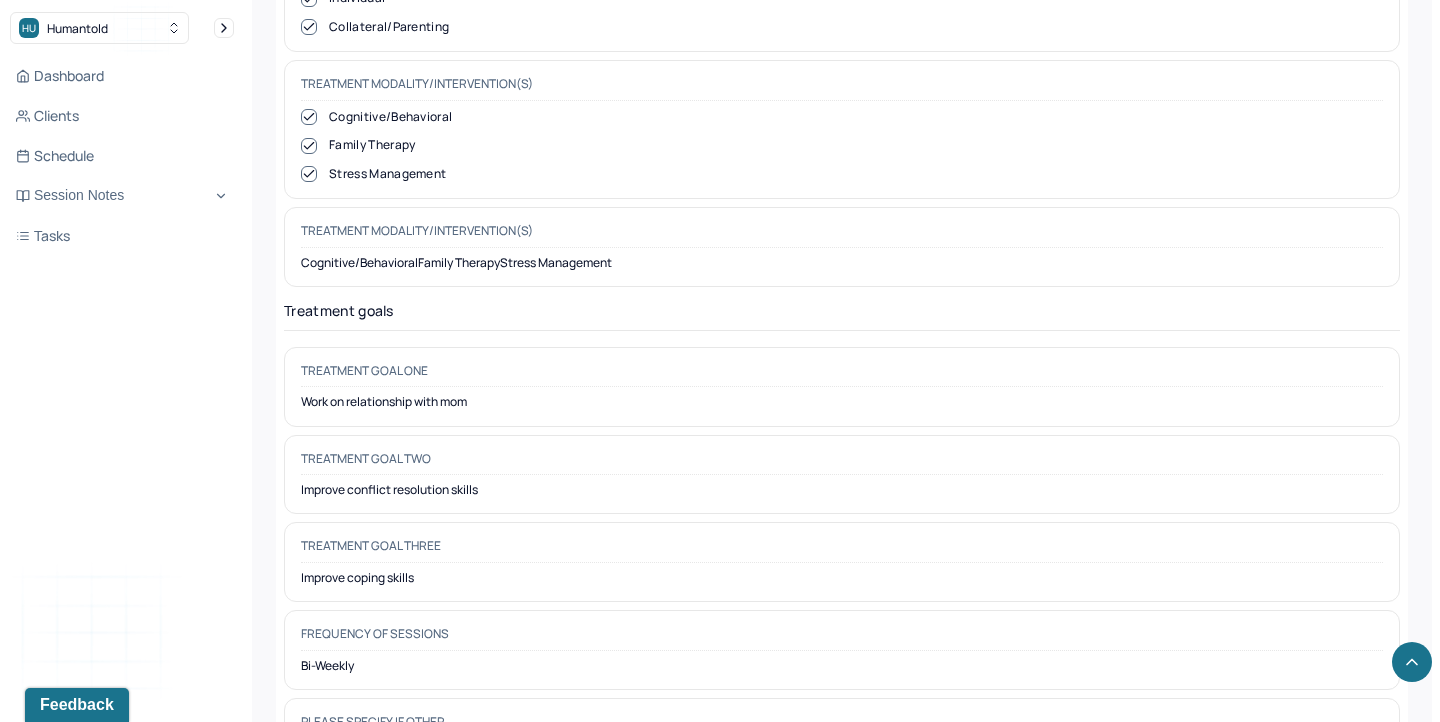 scroll, scrollTop: 9557, scrollLeft: 0, axis: vertical 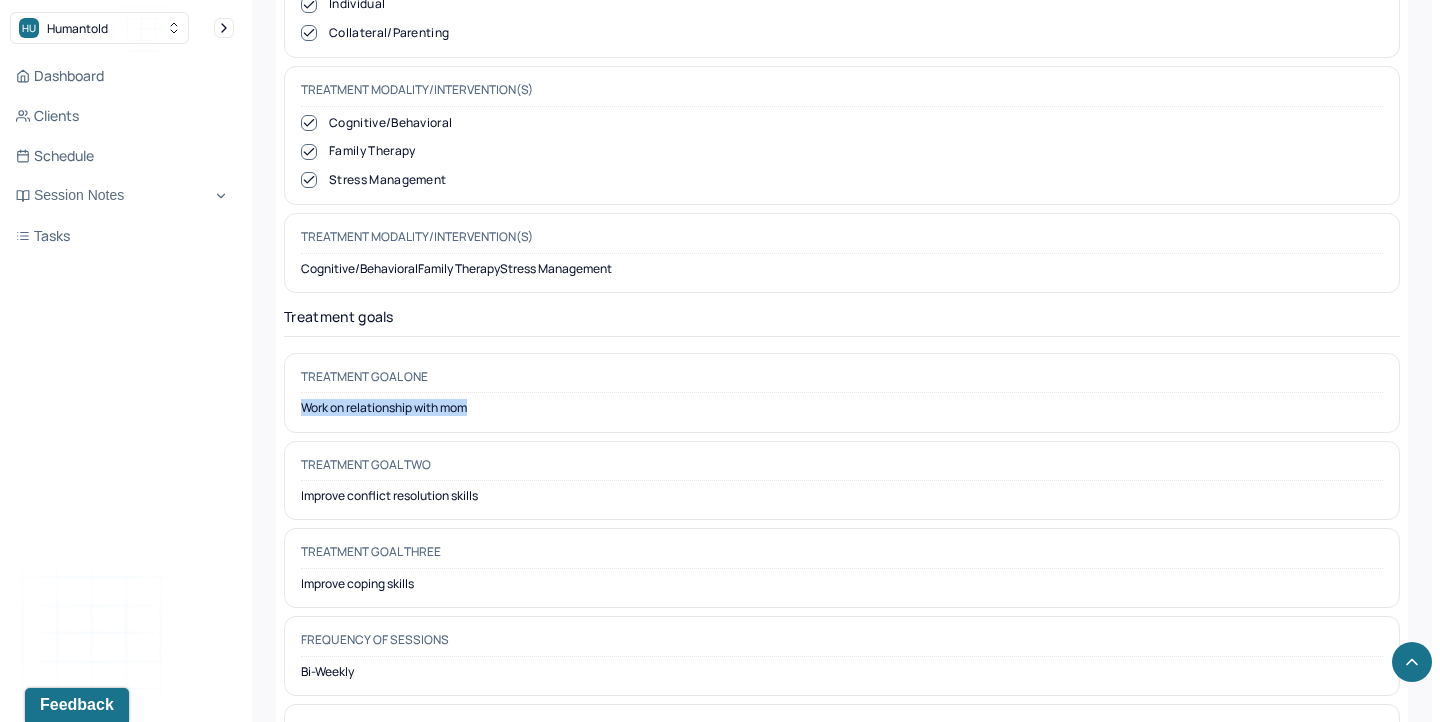 drag, startPoint x: 303, startPoint y: 328, endPoint x: 476, endPoint y: 325, distance: 173.02602 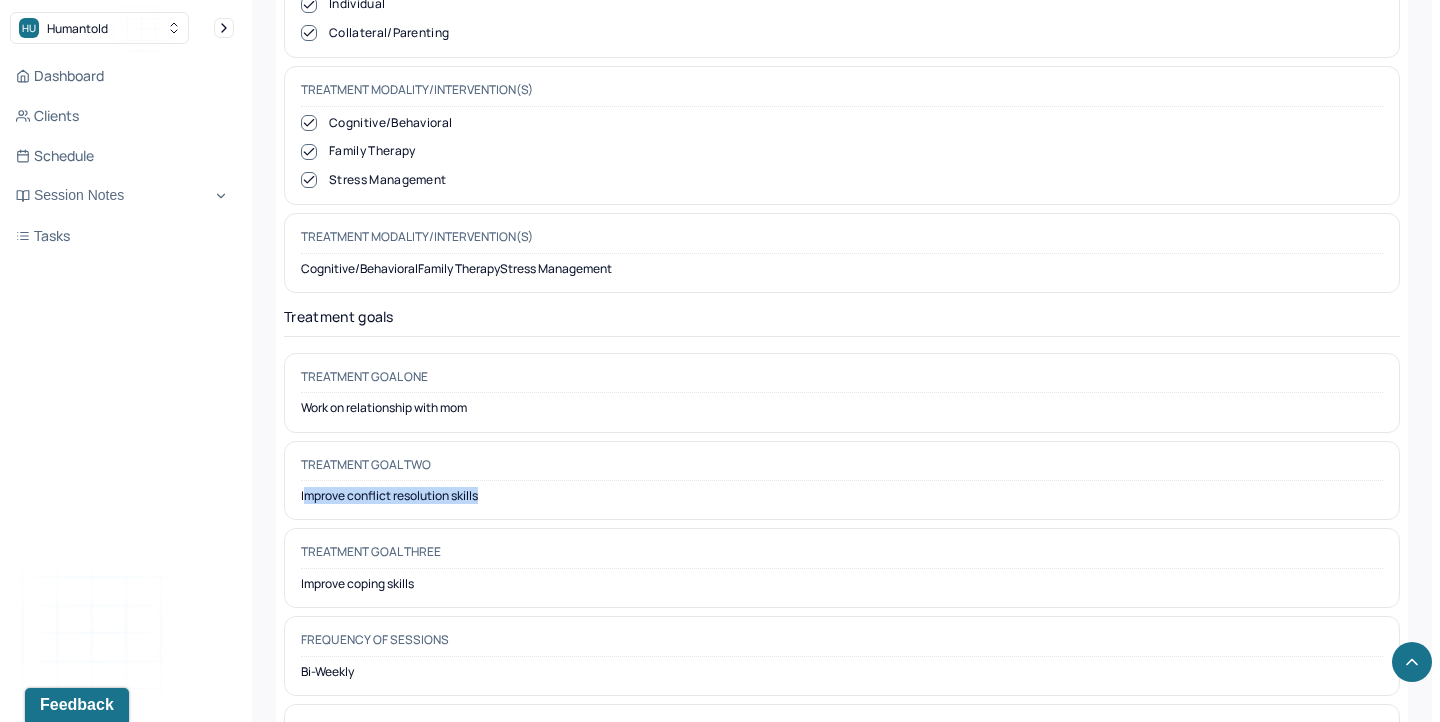 drag, startPoint x: 302, startPoint y: 415, endPoint x: 492, endPoint y: 422, distance: 190.1289 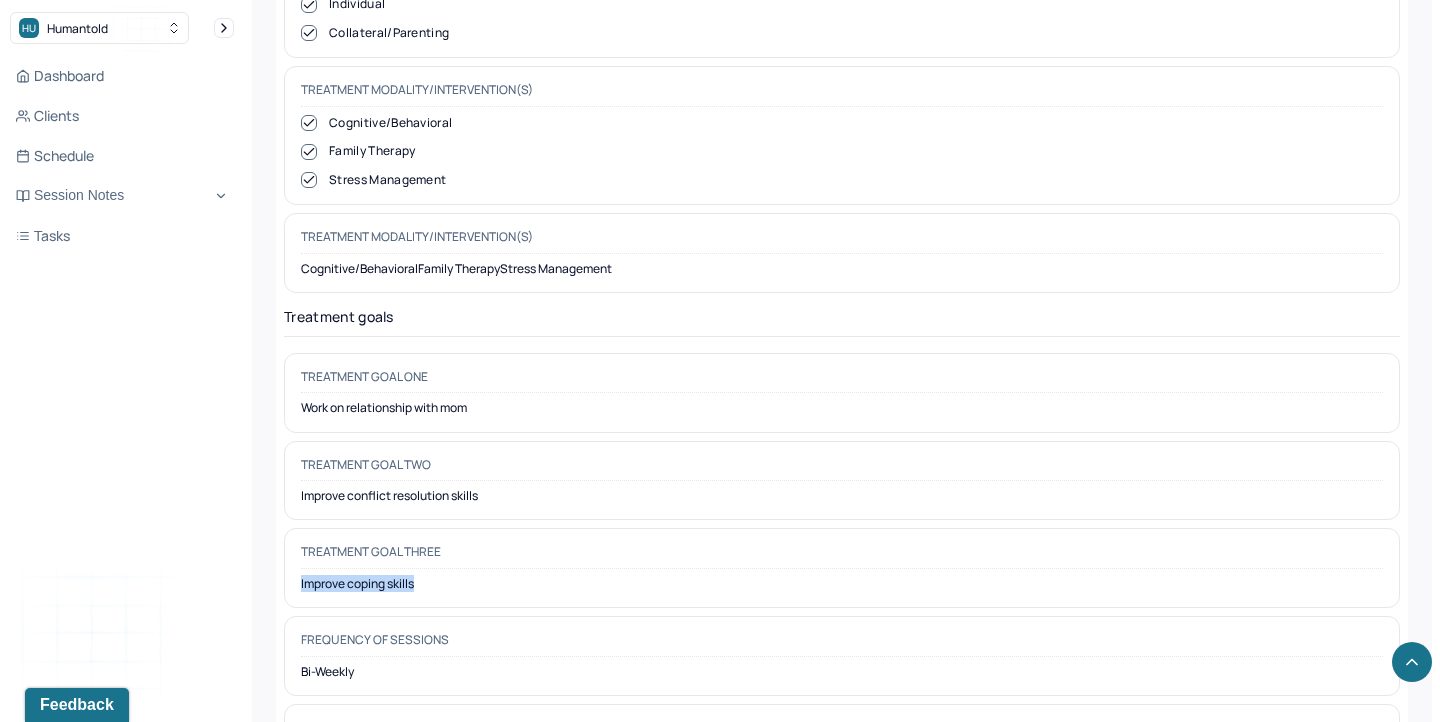 drag, startPoint x: 299, startPoint y: 501, endPoint x: 416, endPoint y: 501, distance: 117 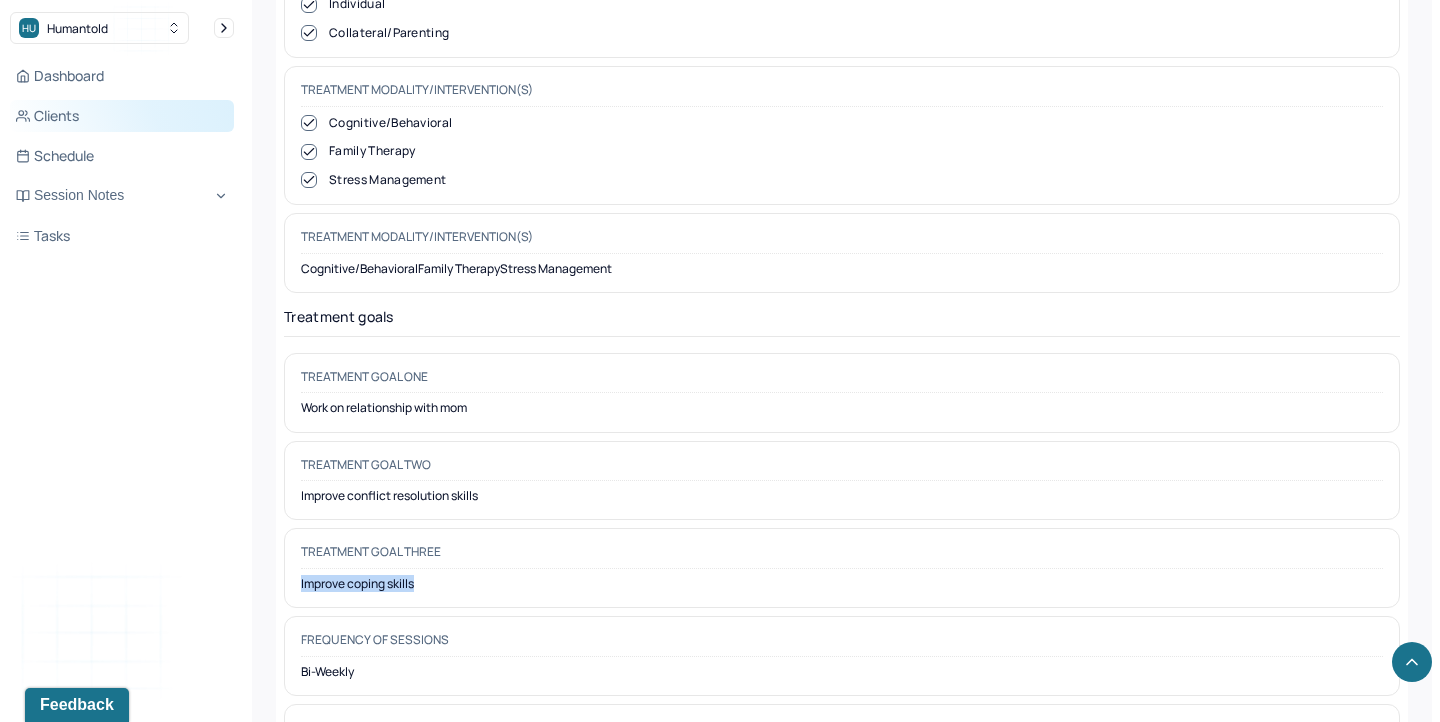 click on "Clients" at bounding box center (122, 116) 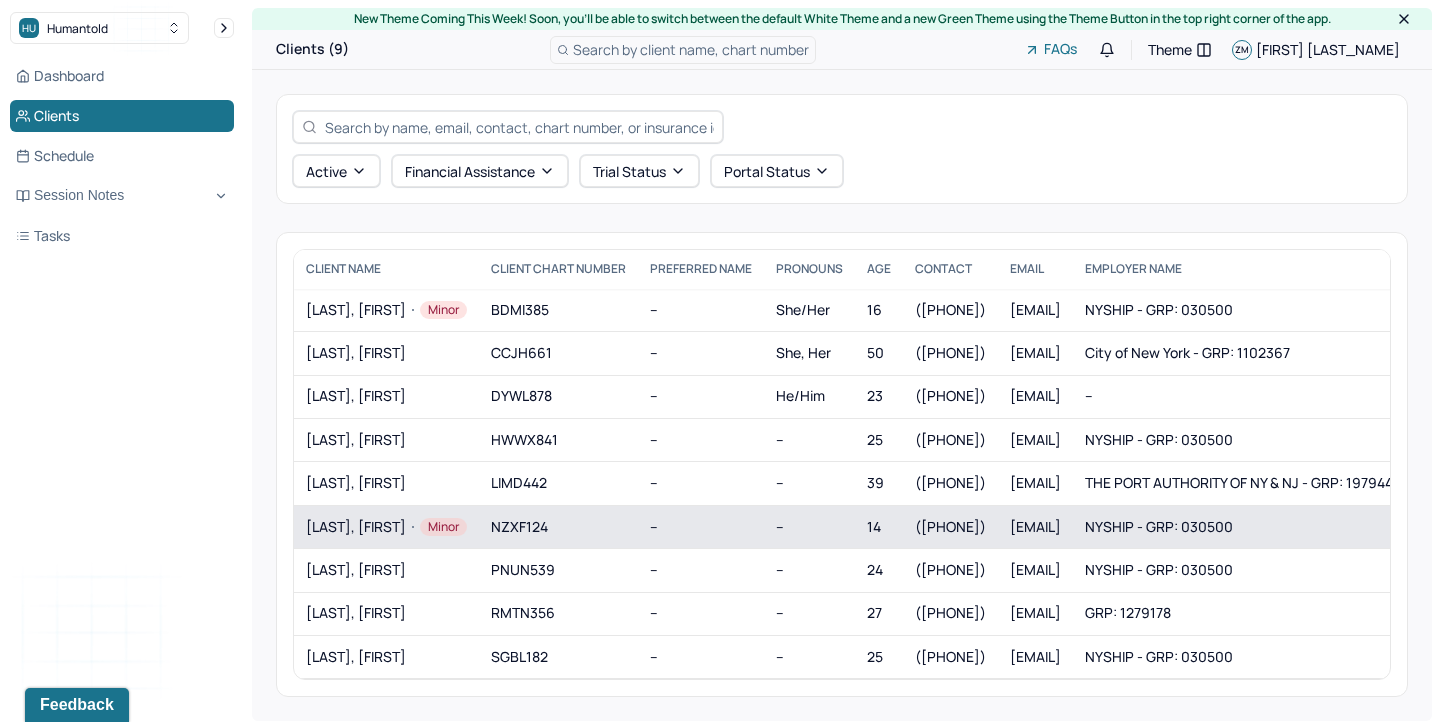 scroll, scrollTop: 4, scrollLeft: 0, axis: vertical 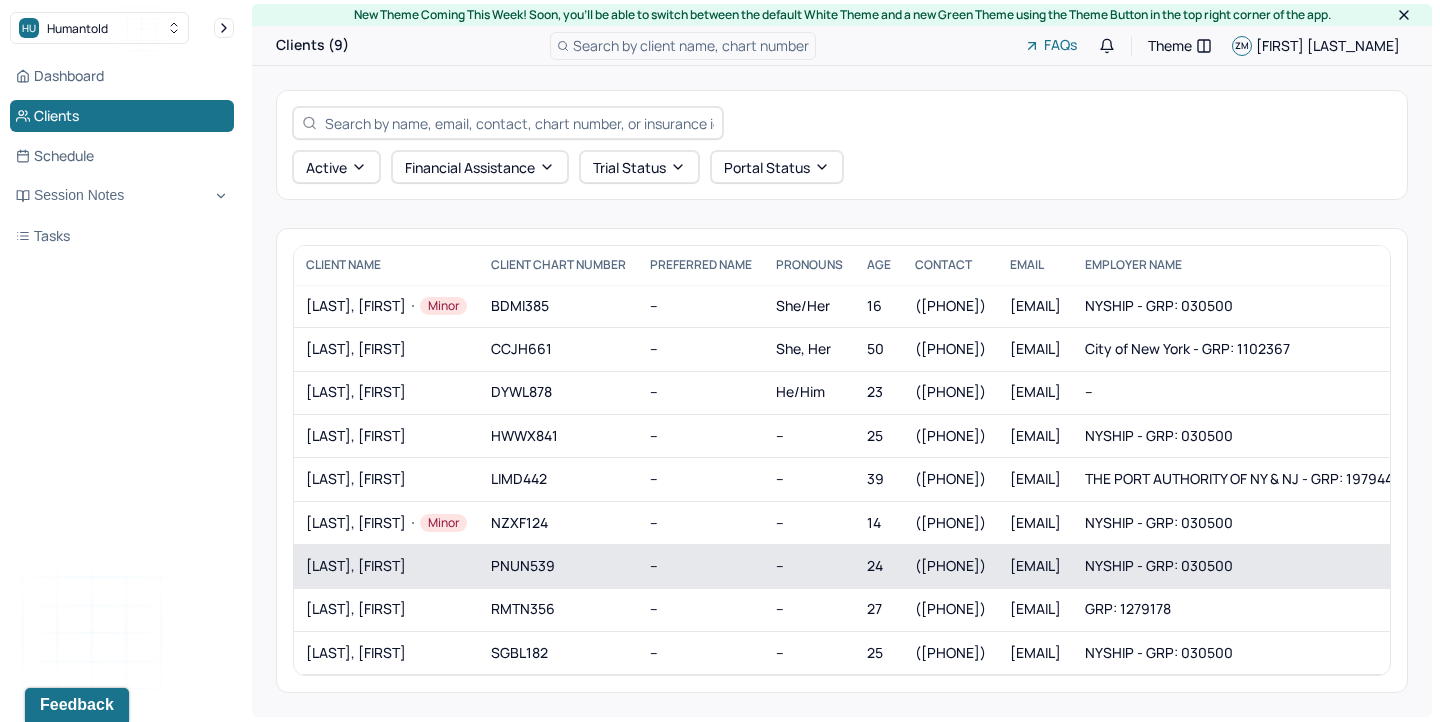 click on "[LAST], [FIRST]" at bounding box center [386, 566] 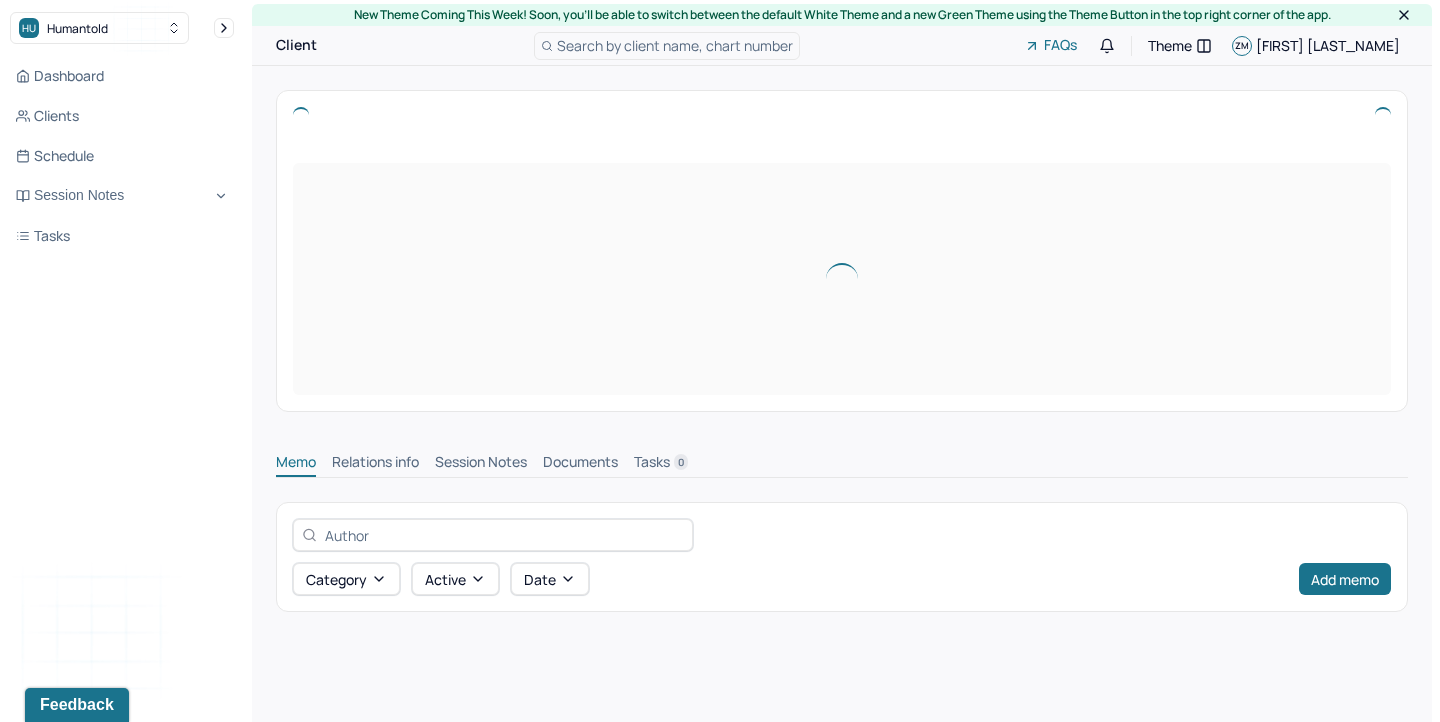 scroll, scrollTop: 0, scrollLeft: 0, axis: both 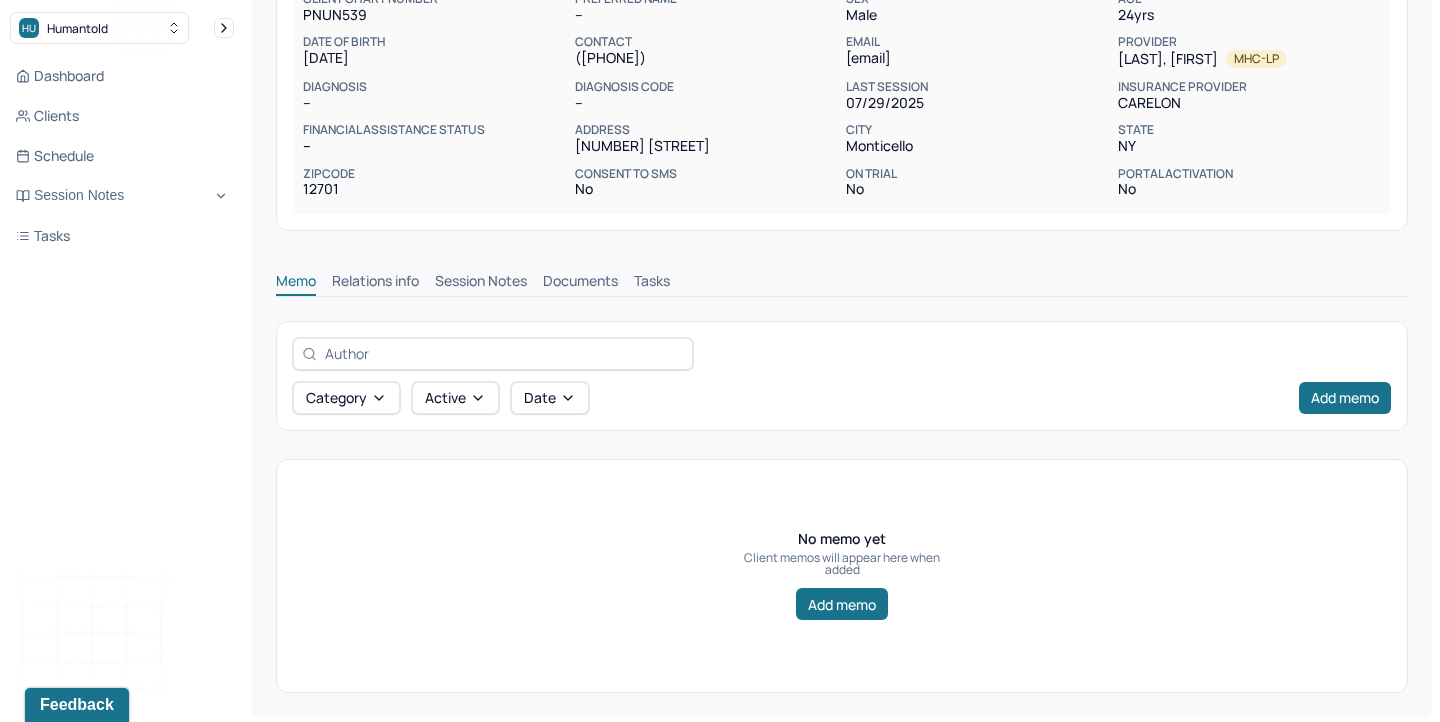 click on "Session Notes" at bounding box center [481, 283] 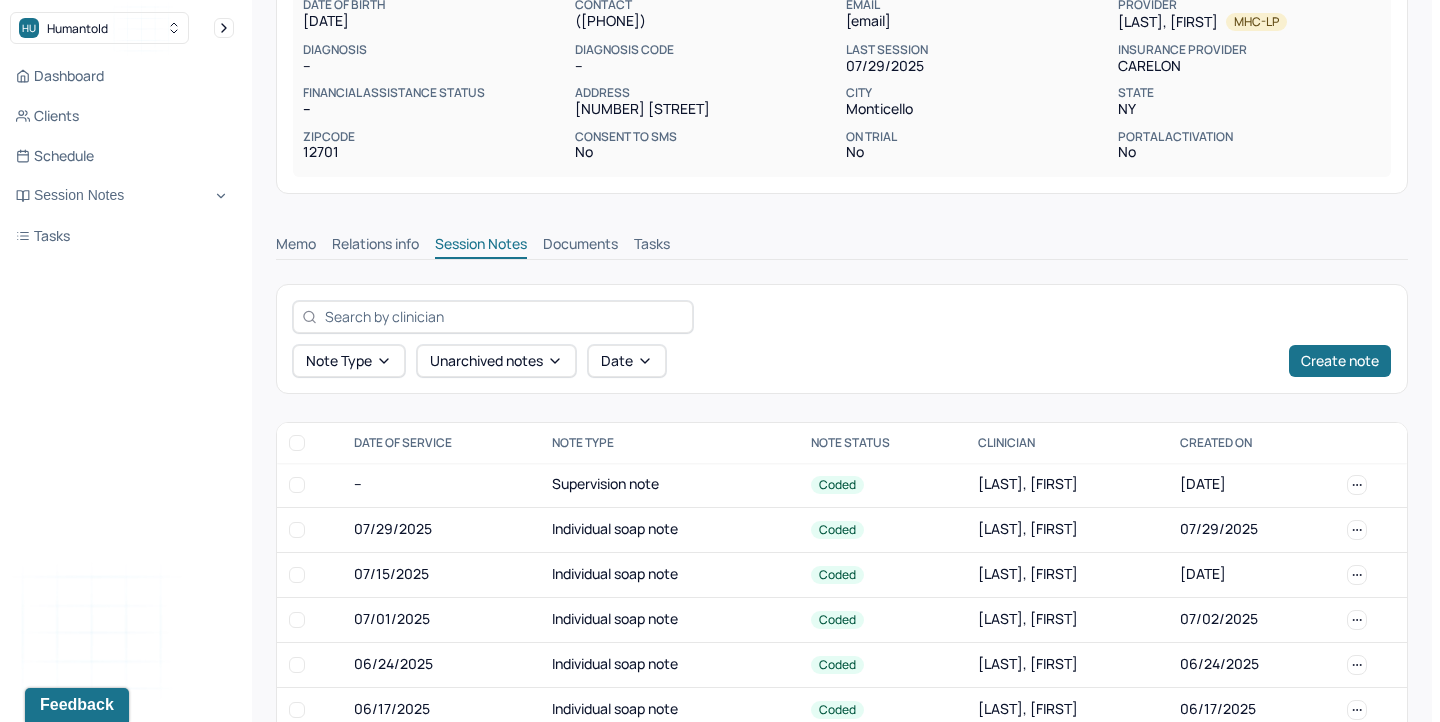 scroll, scrollTop: 568, scrollLeft: 0, axis: vertical 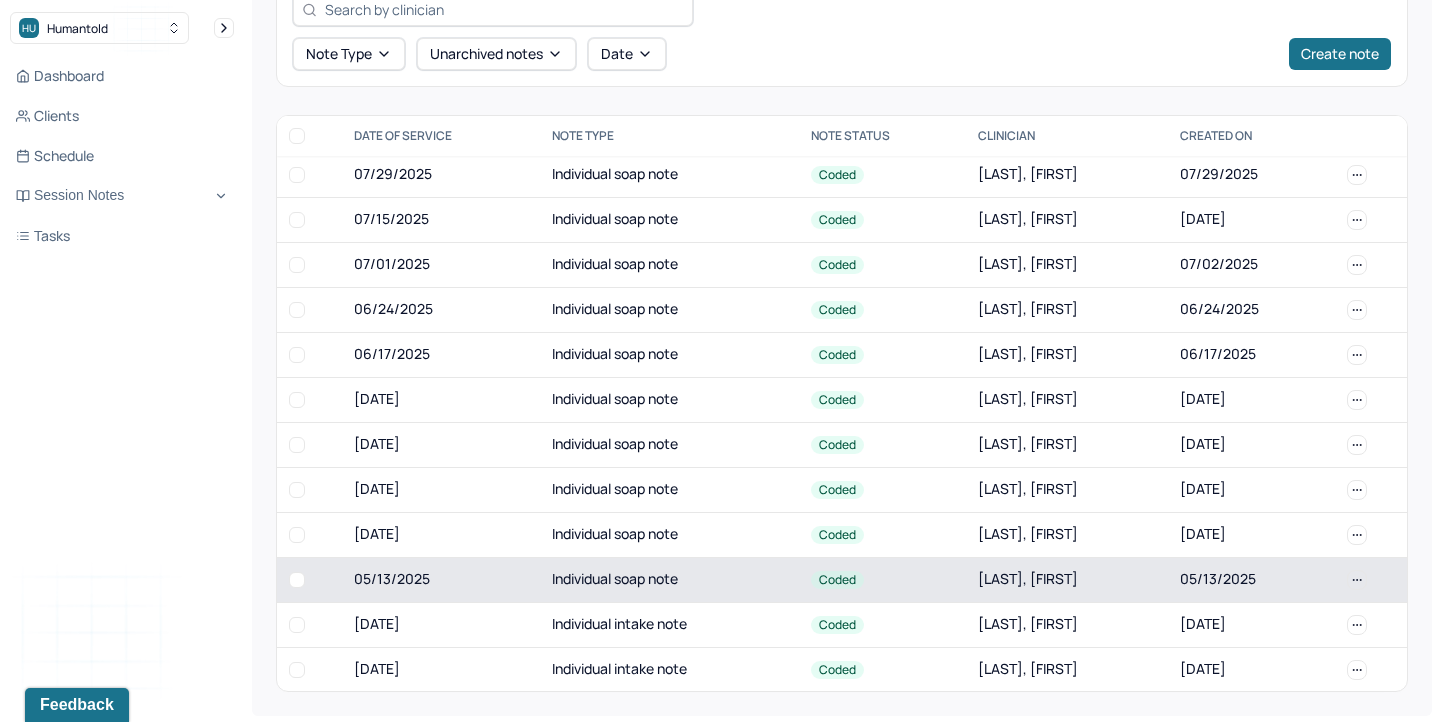 click on "05/13/2025" at bounding box center [441, 579] 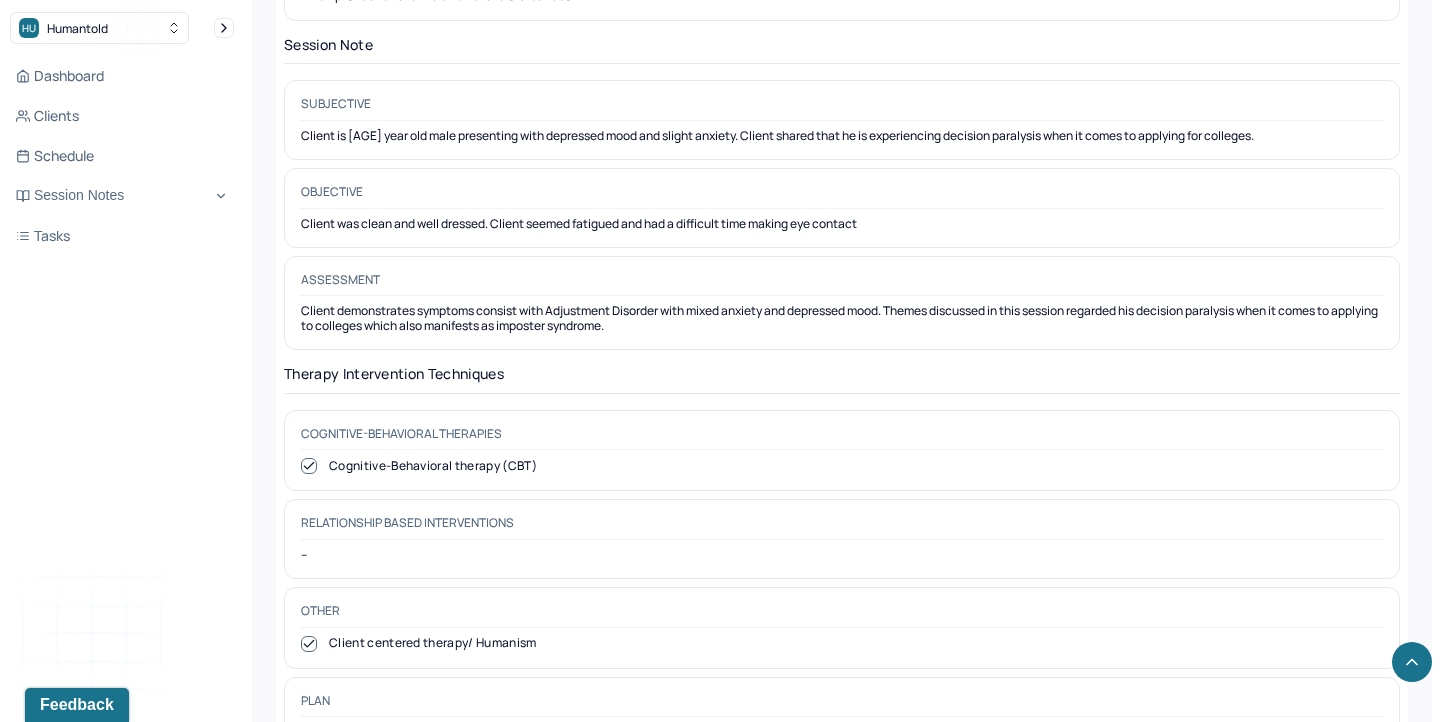scroll, scrollTop: 1729, scrollLeft: 0, axis: vertical 